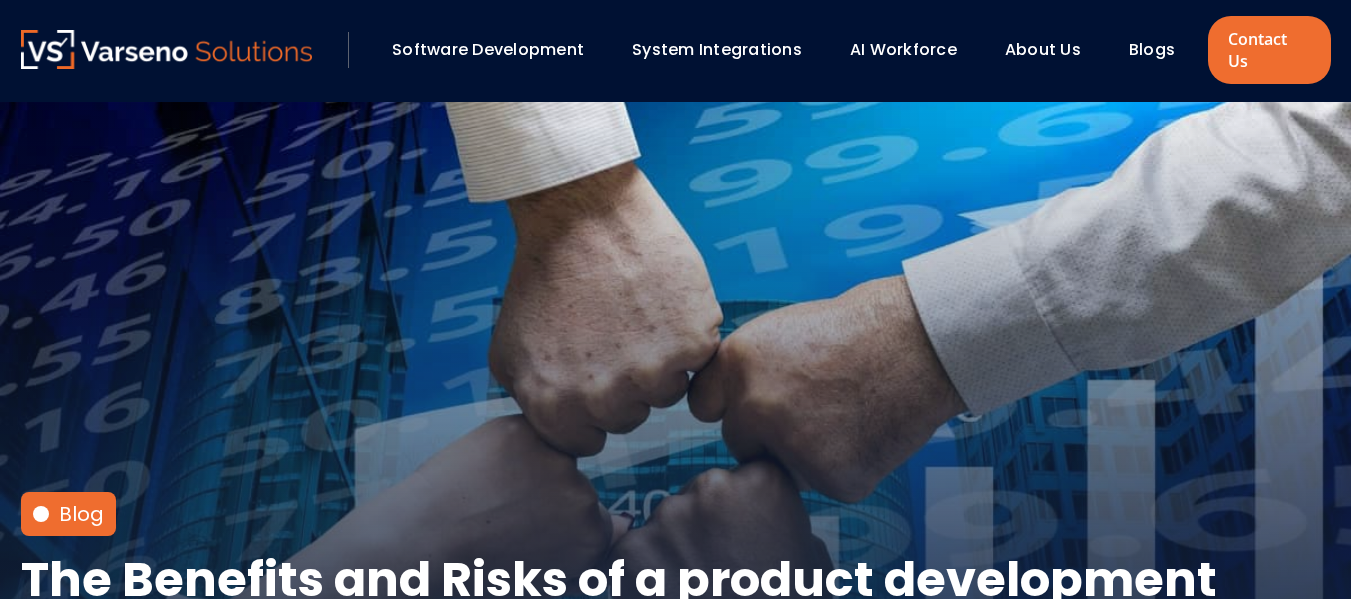 scroll, scrollTop: 859, scrollLeft: 0, axis: vertical 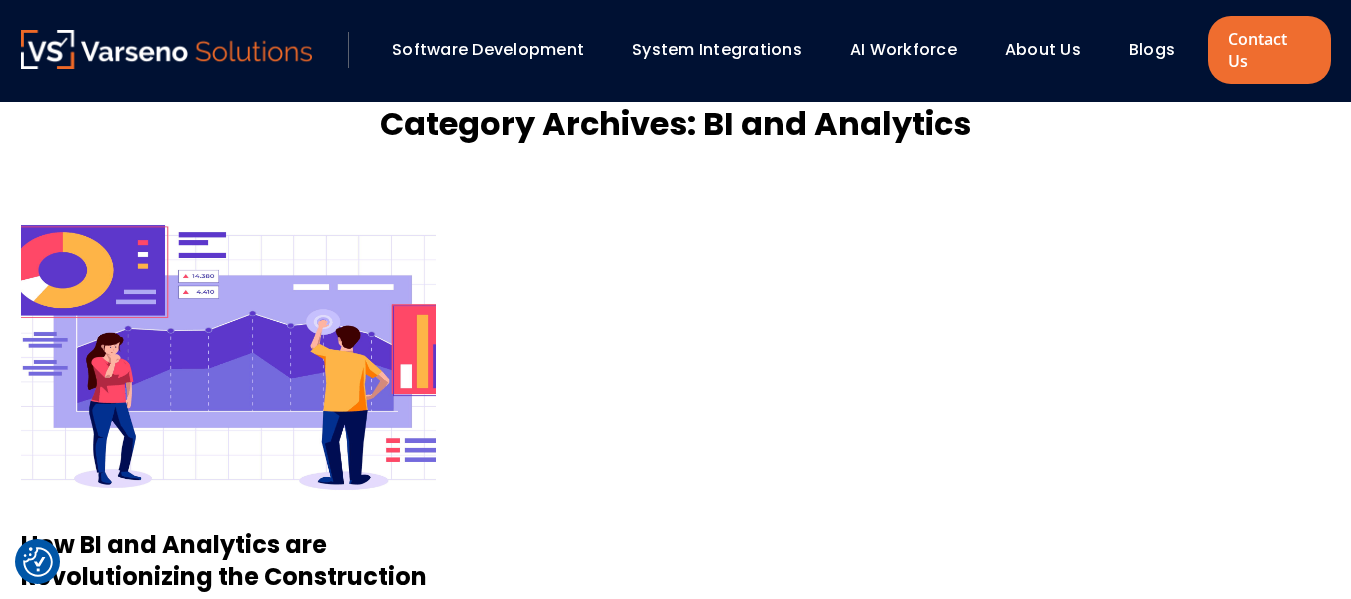 click on "Category Archives: BI and Analytics" at bounding box center (675, 124) 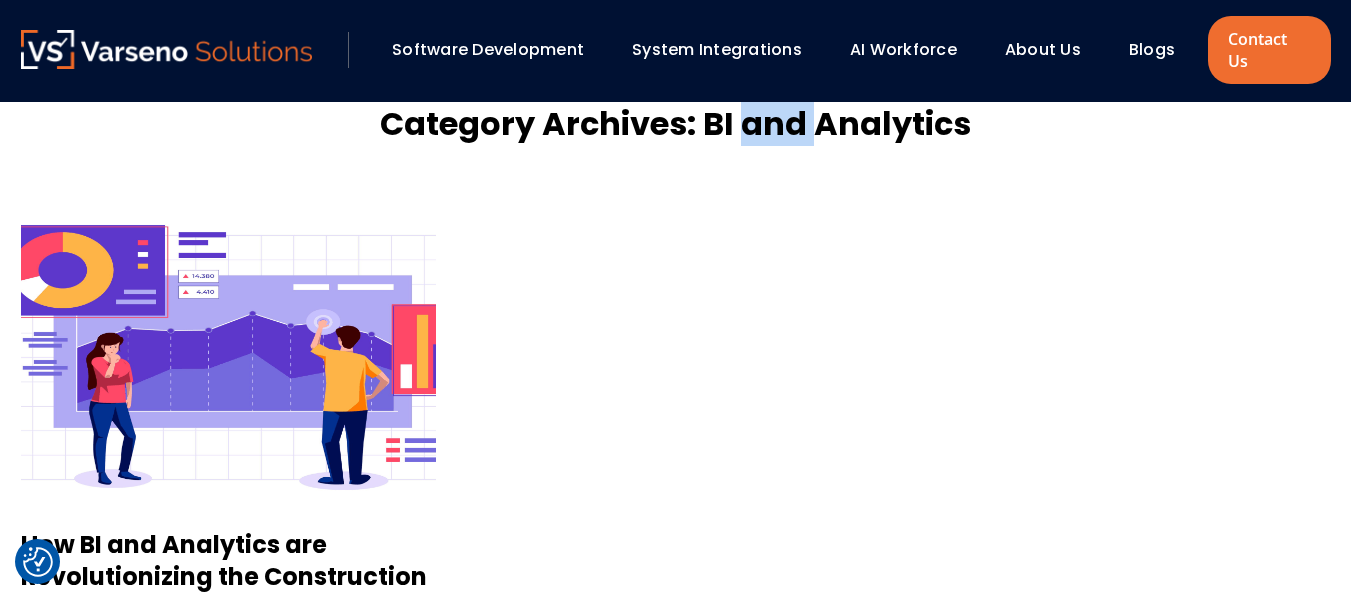 click on "Category Archives: BI and Analytics" at bounding box center (675, 124) 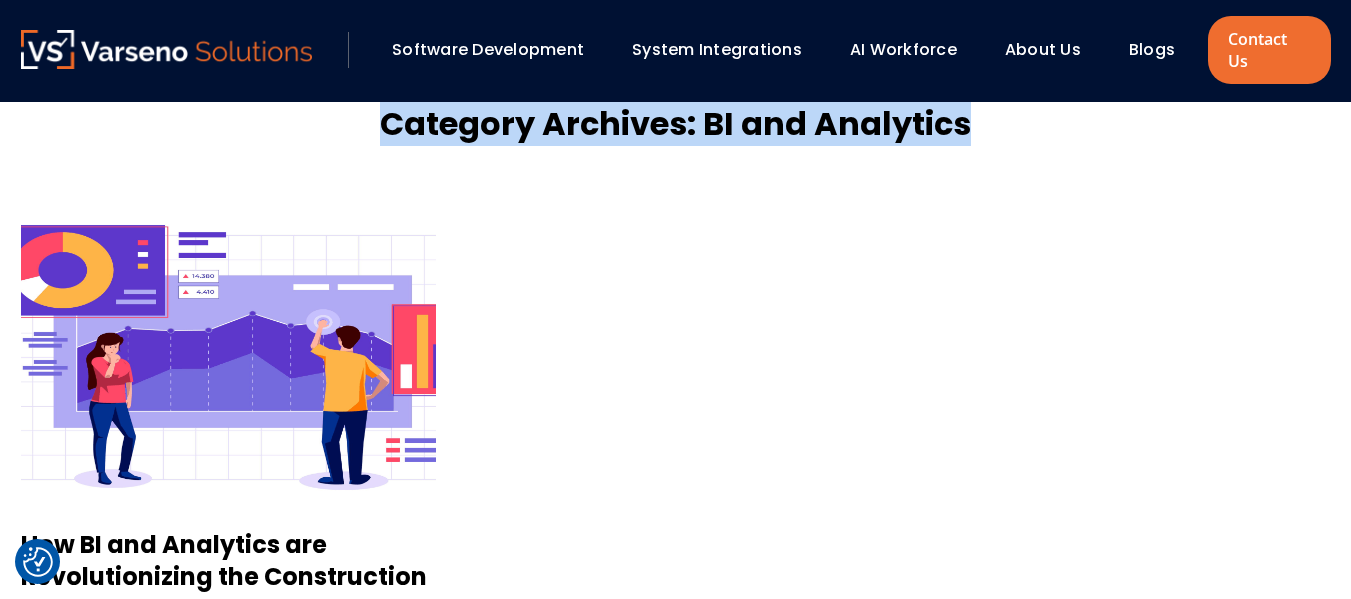 click on "Category Archives: BI and Analytics" at bounding box center (675, 124) 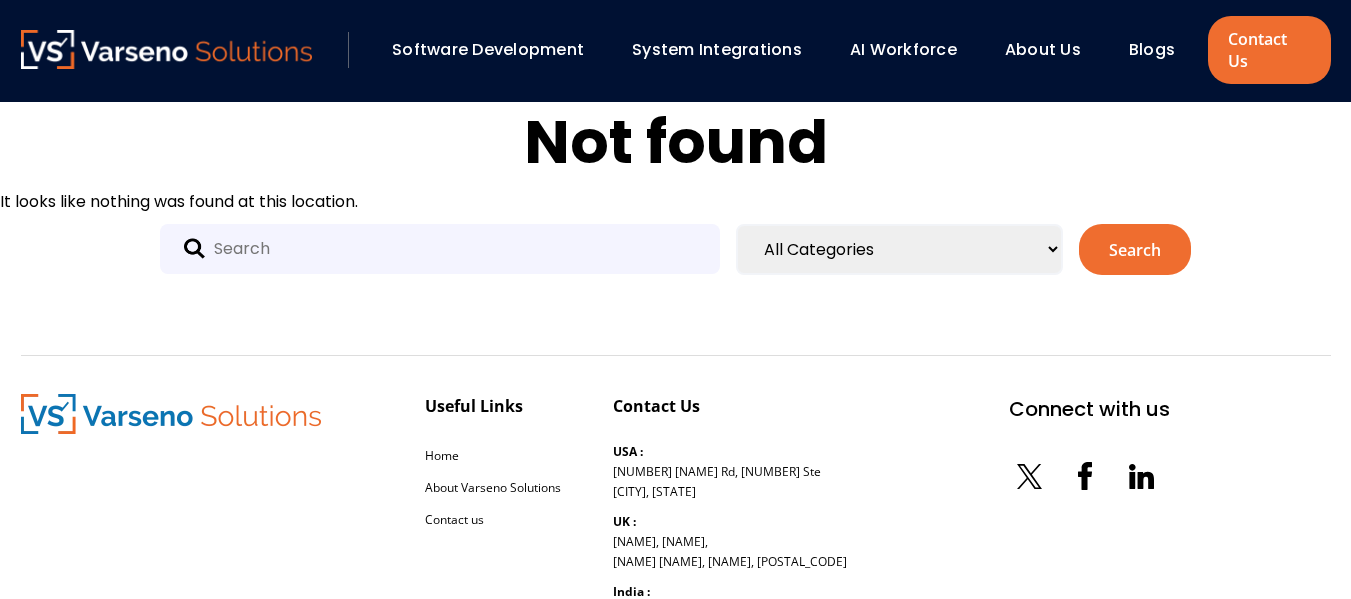 scroll, scrollTop: 0, scrollLeft: 0, axis: both 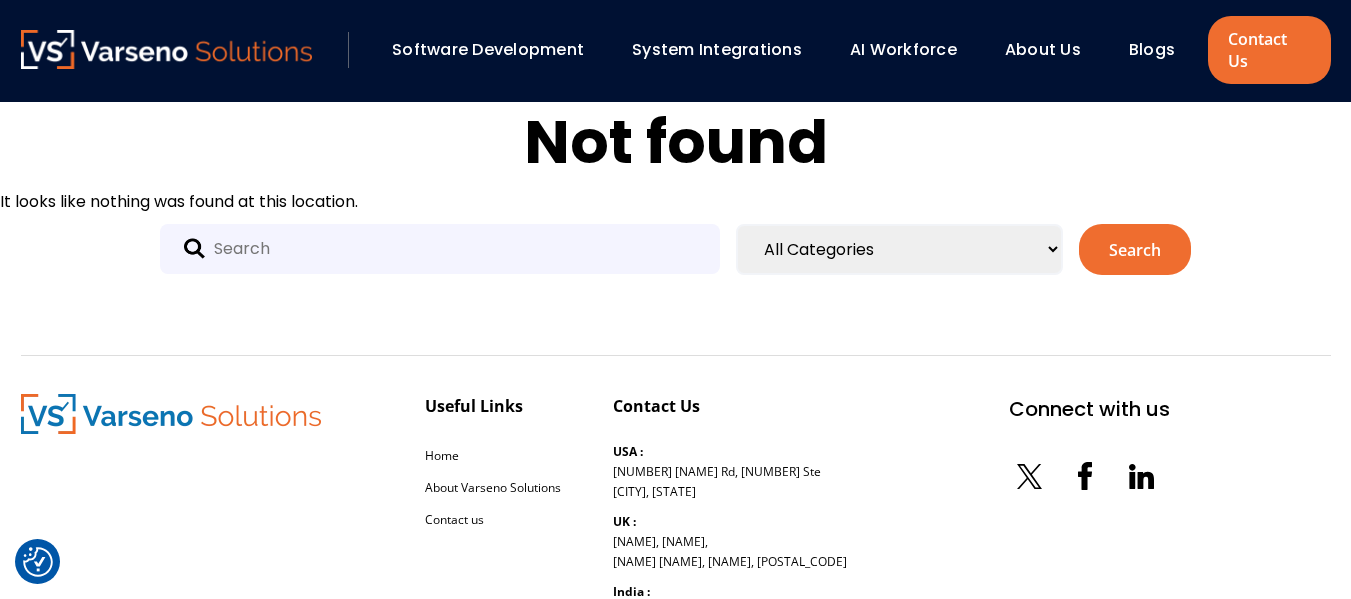 click on "Software Development" at bounding box center (488, 49) 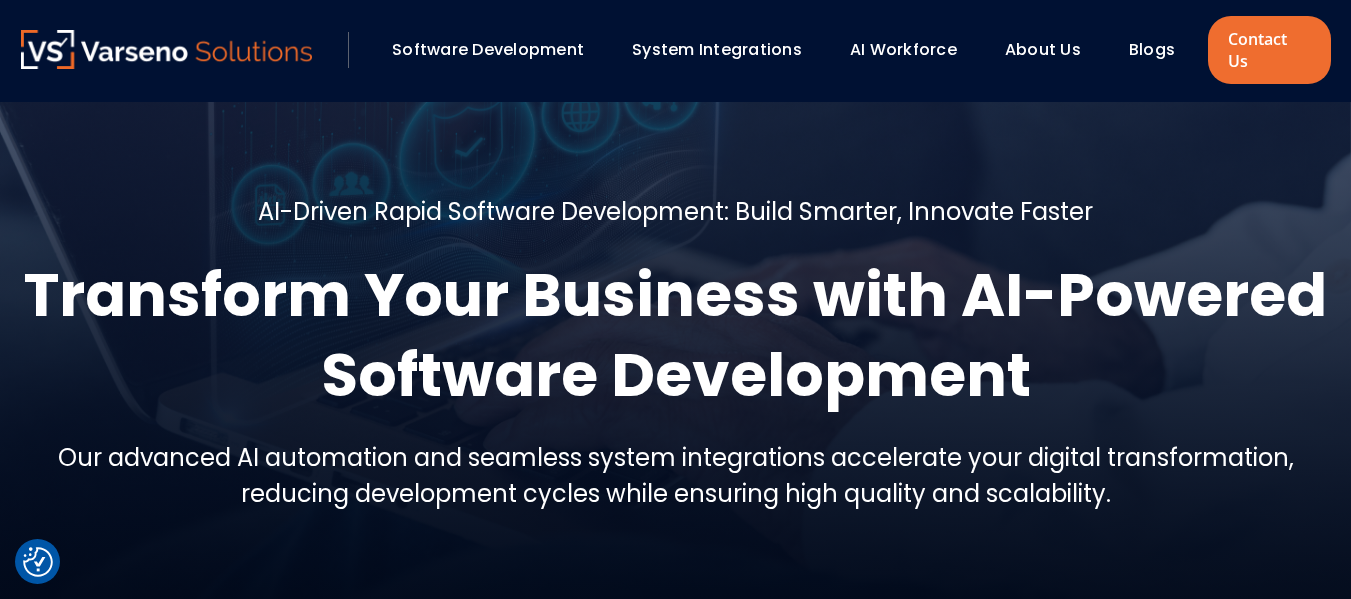 scroll, scrollTop: 2088, scrollLeft: 0, axis: vertical 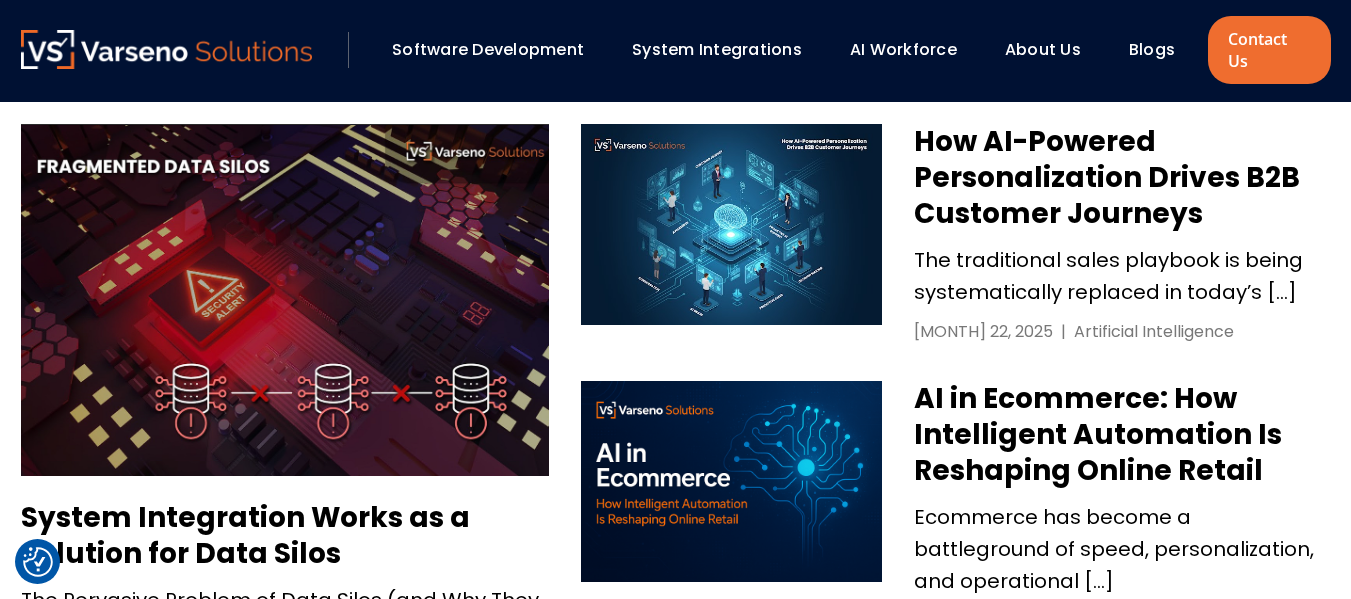 click on "How AI-Powered Personalization Drives B2B Customer Journeys" at bounding box center [1122, 178] 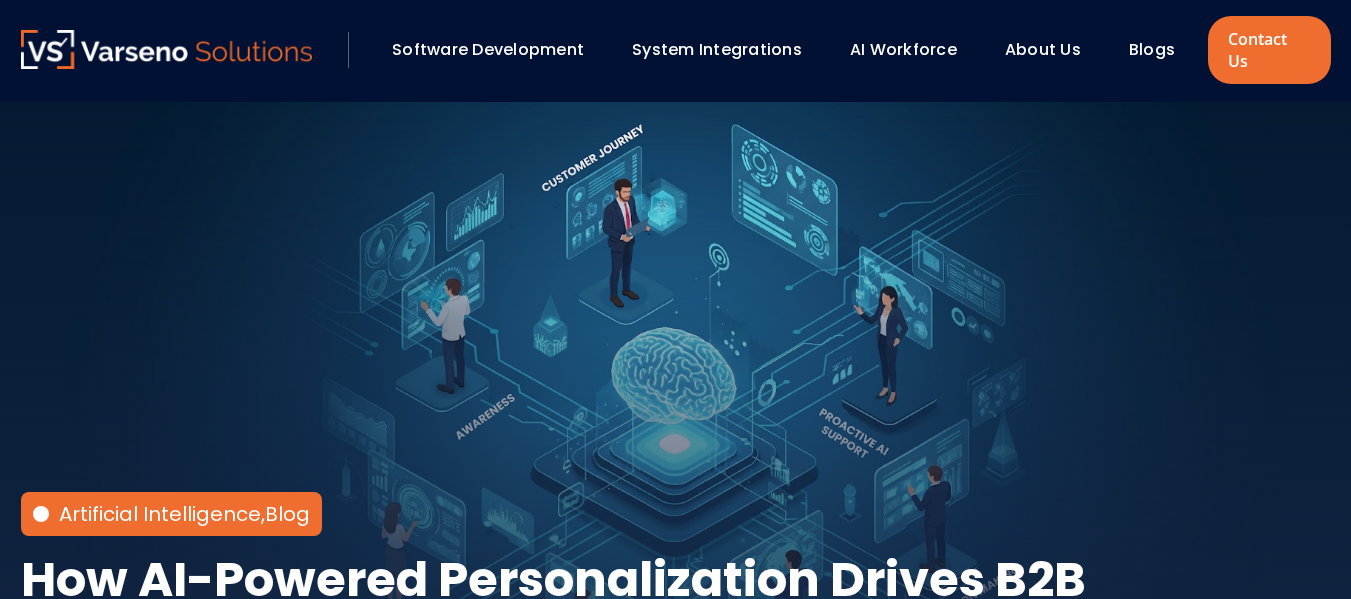 scroll, scrollTop: 0, scrollLeft: 0, axis: both 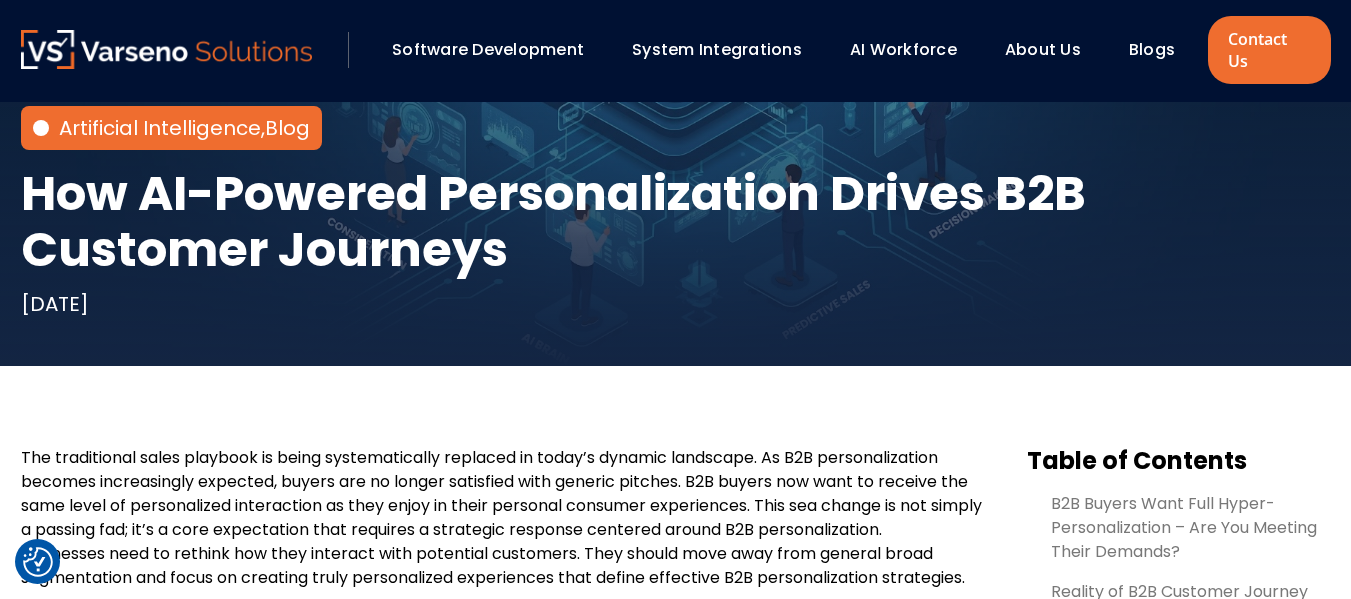 click on "Table of Contents B2B Buyers Want Full Hyper-Personalization – Are You Meeting Their Demands? Reality of B2B Customer Journey and its Challenges B2B AI-Guided Personalization Plans in the Customer Lifecycle In the “Awareness”, the focus is to be cut through the digital clutter. Consideration Stage: Accuracy Cultivating Which Converts Using AI to Intelligent the B2B decision-making process Retention and Advocacy: Creating Relations that Last Key AI Applications Driving B2B Hyper-Personalization Tangible Benefits of AI-Driven B2B Personalization Implementing AI Personalization: Best Practices & Considerations Conclusion: The Future of B2B is Hyper-Personalized & AI-Powered Ready to change your B2B customer journeys with AI-powered personalization? This is where AI-powered personalization becomes not just an advantage, but a critical differentiator in driving engagement, trust, and long-term growth. [COMPANY] [COMPANY] The numbers speak for themselves:" at bounding box center [676, 3055] 